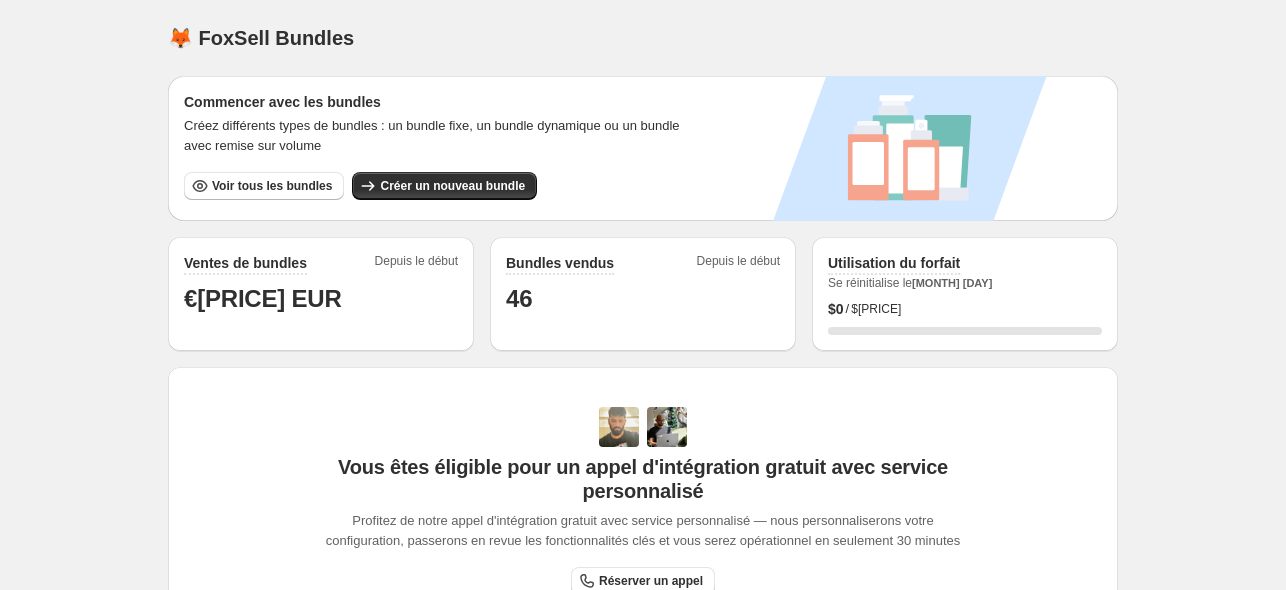 scroll, scrollTop: 0, scrollLeft: 0, axis: both 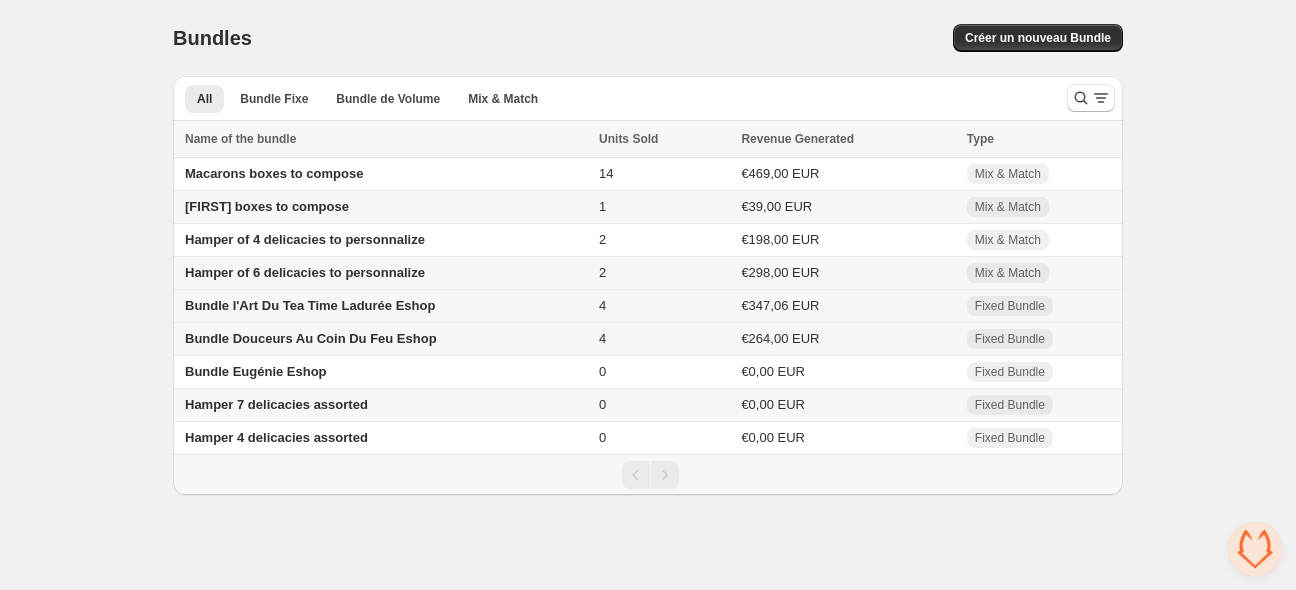 click on "Bundle l'Art Du Tea Time Ladurée Eshop" at bounding box center (310, 305) 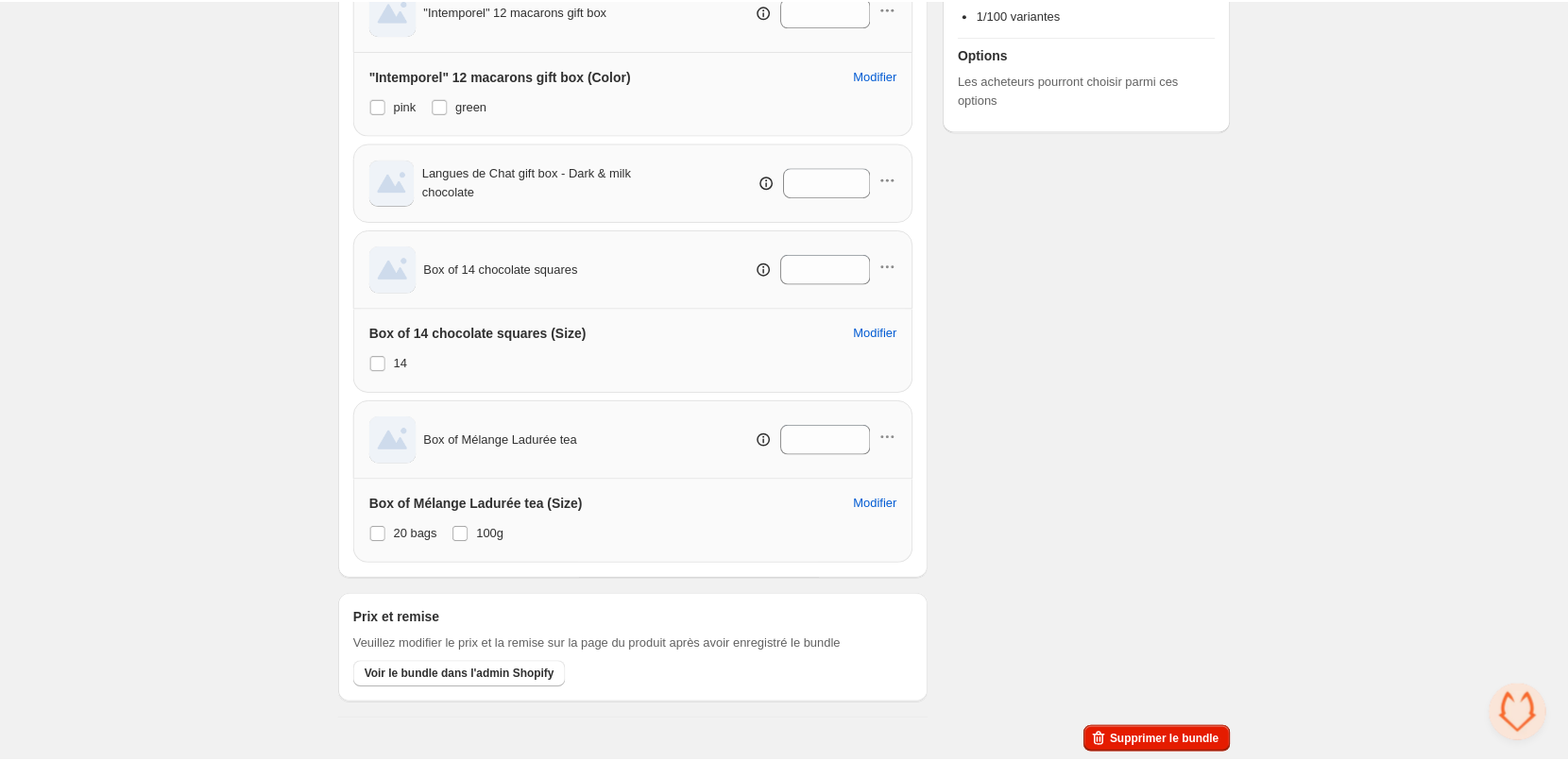 scroll, scrollTop: 0, scrollLeft: 0, axis: both 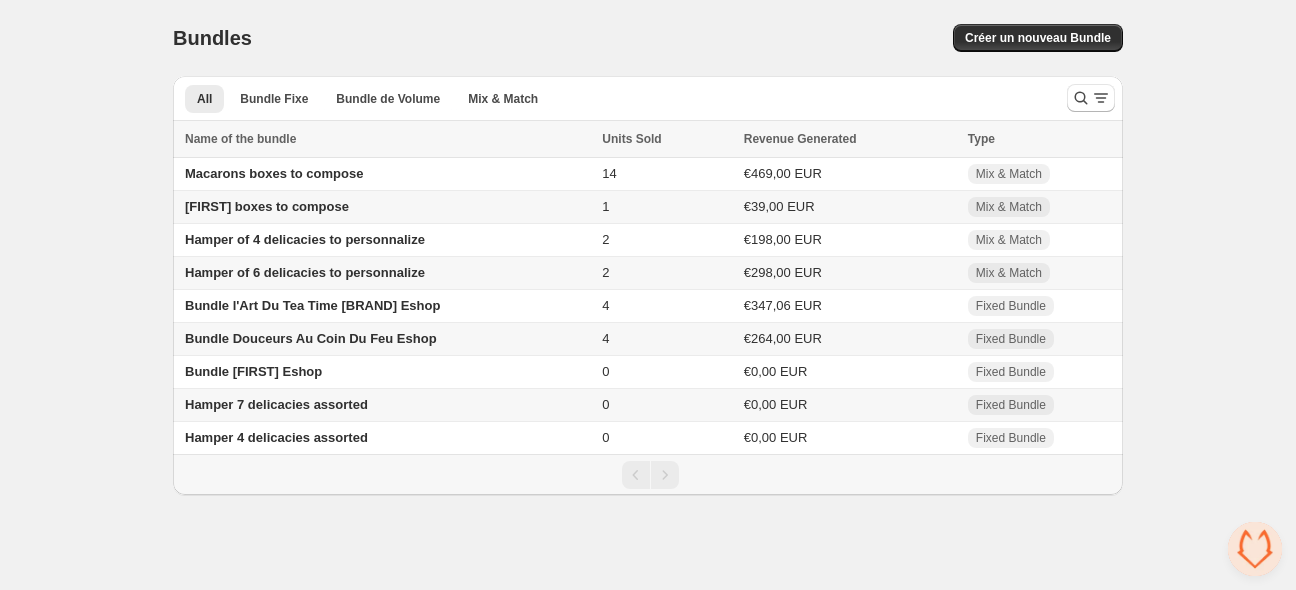 click on "Créer un nouveau Bundle" at bounding box center [1038, 38] 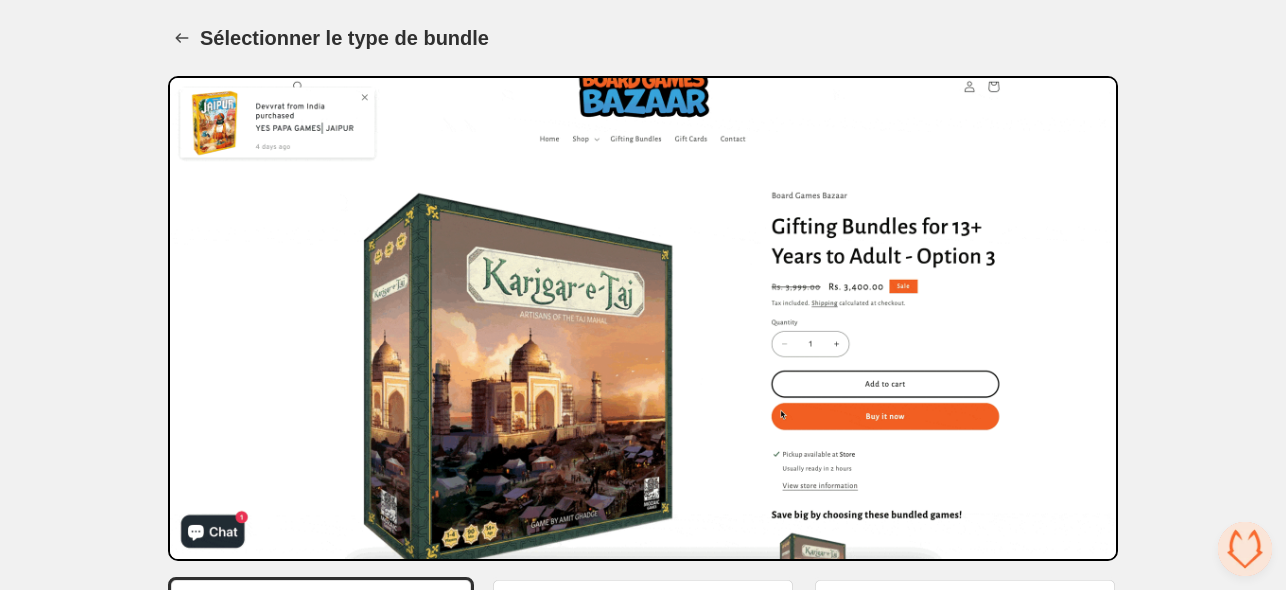scroll, scrollTop: 174, scrollLeft: 0, axis: vertical 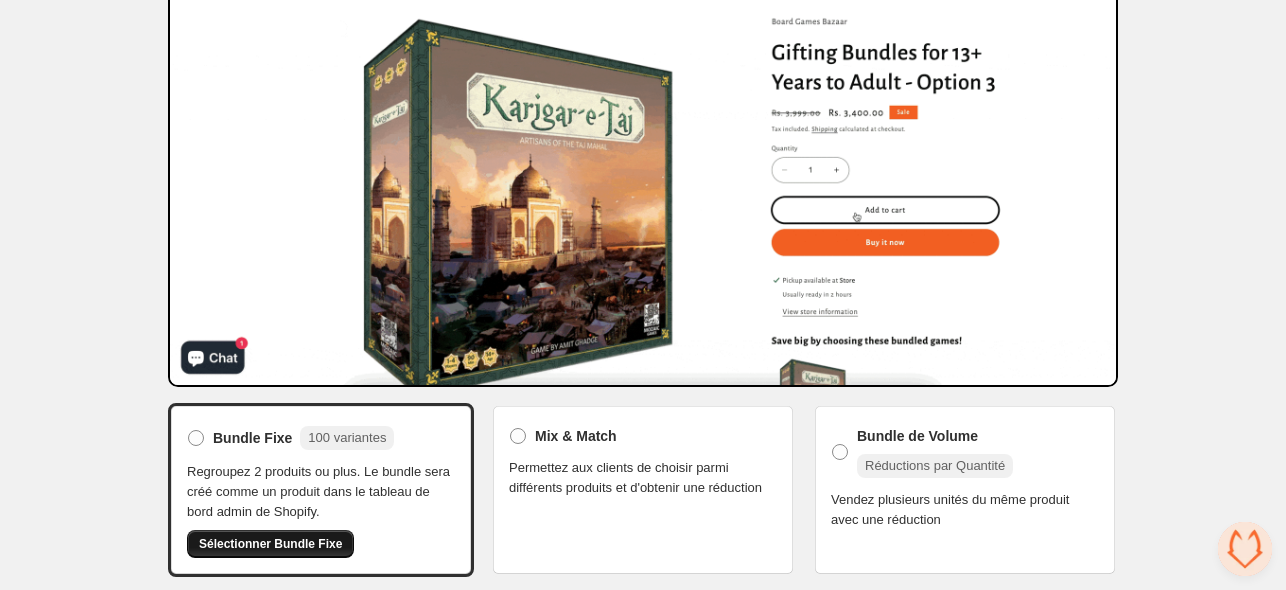 click on "Sélectionner Bundle Fixe" at bounding box center [270, 544] 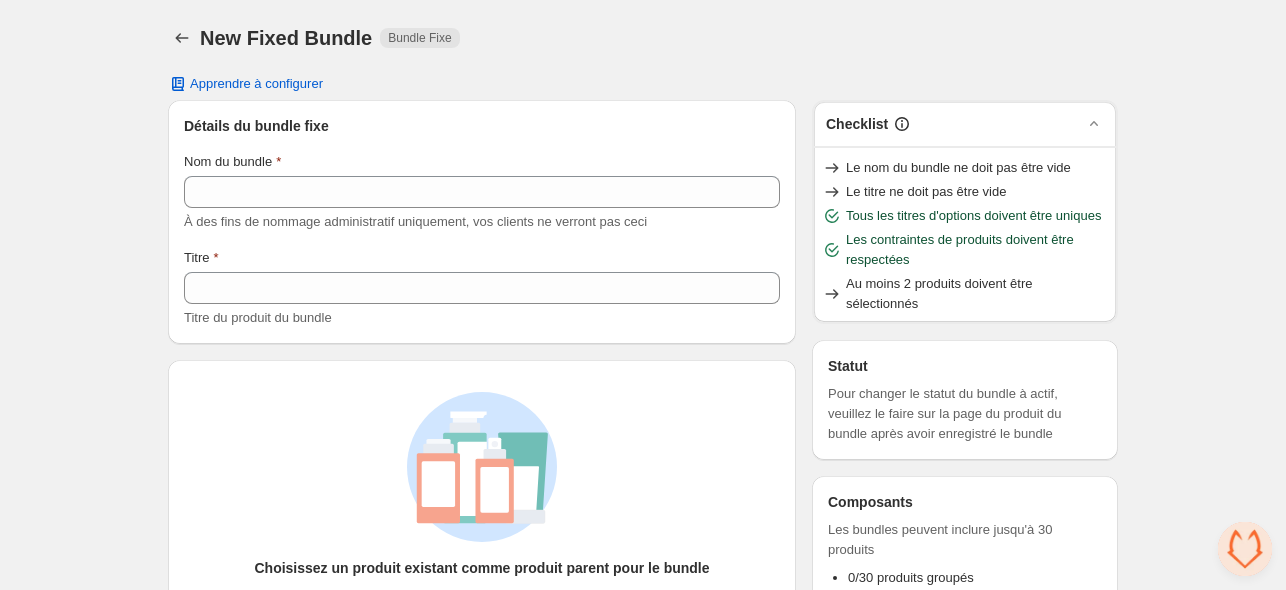 scroll, scrollTop: 0, scrollLeft: 0, axis: both 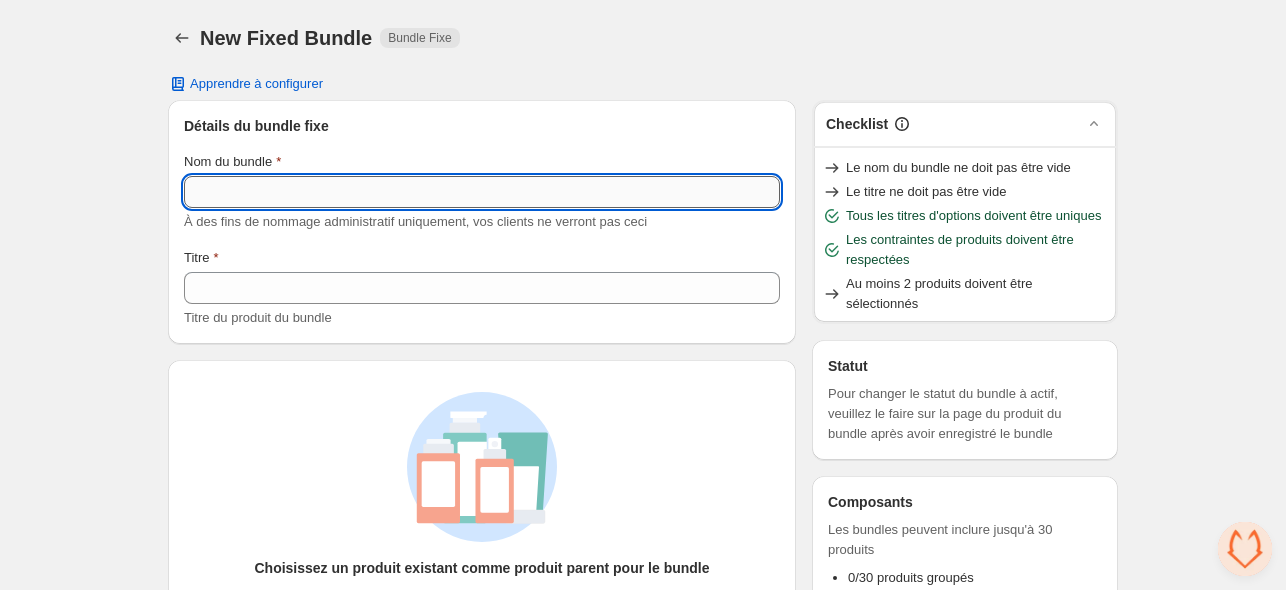 click on "Nom du bundle" at bounding box center (482, 192) 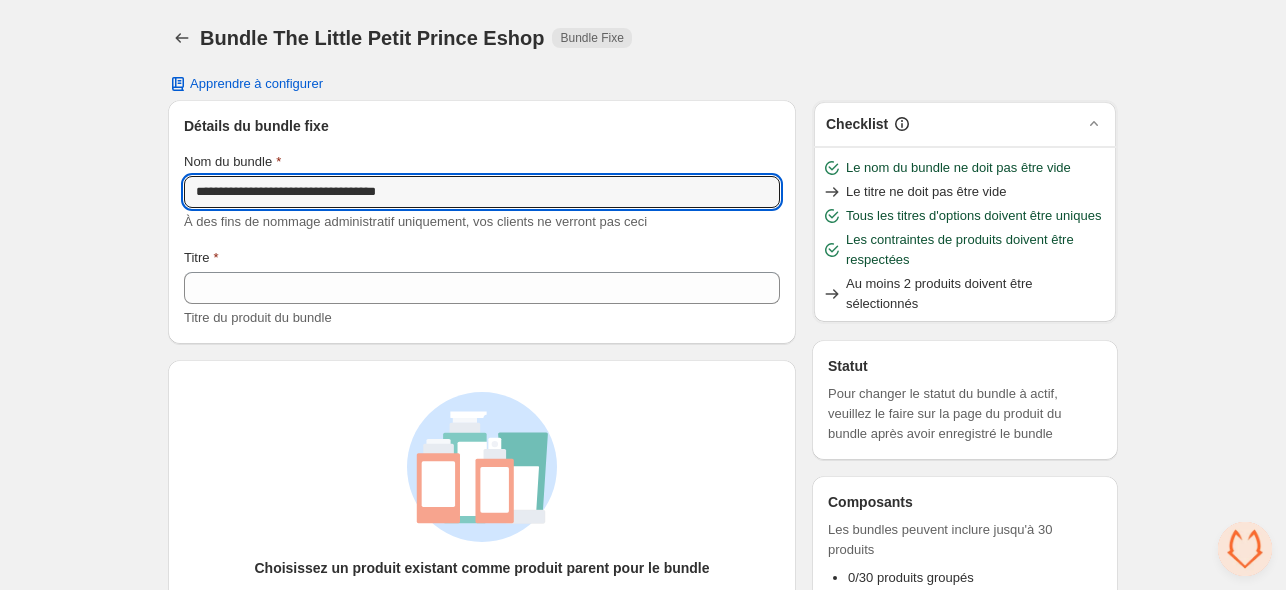 type on "**********" 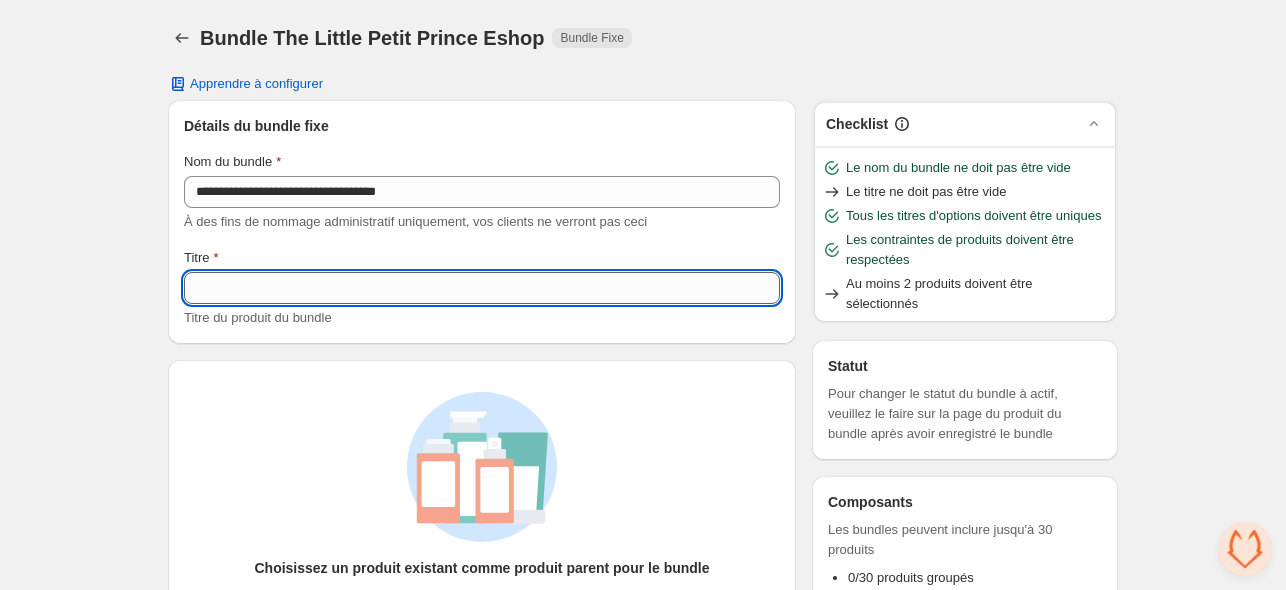 click on "Titre" at bounding box center [482, 288] 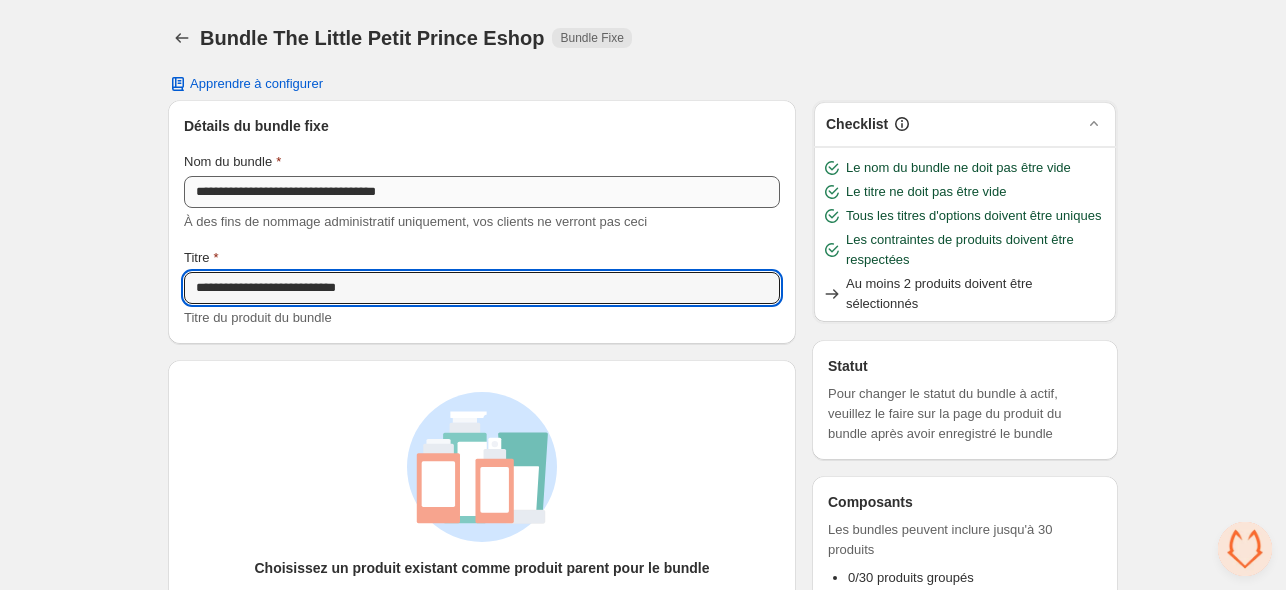 type on "**********" 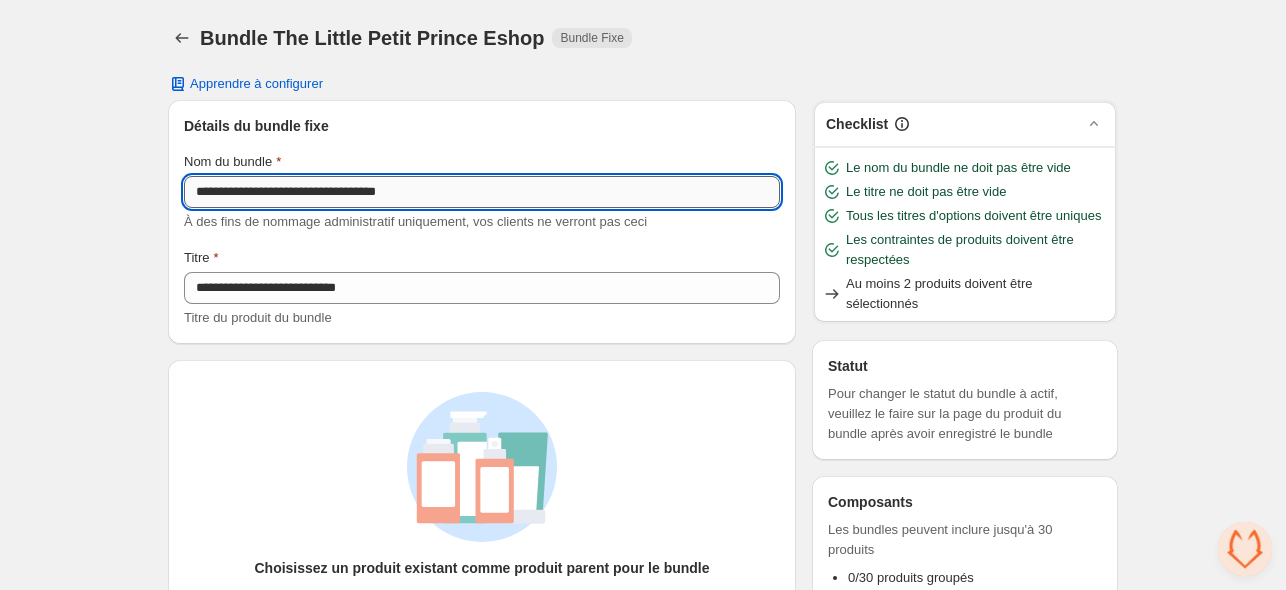 click on "**********" at bounding box center [482, 192] 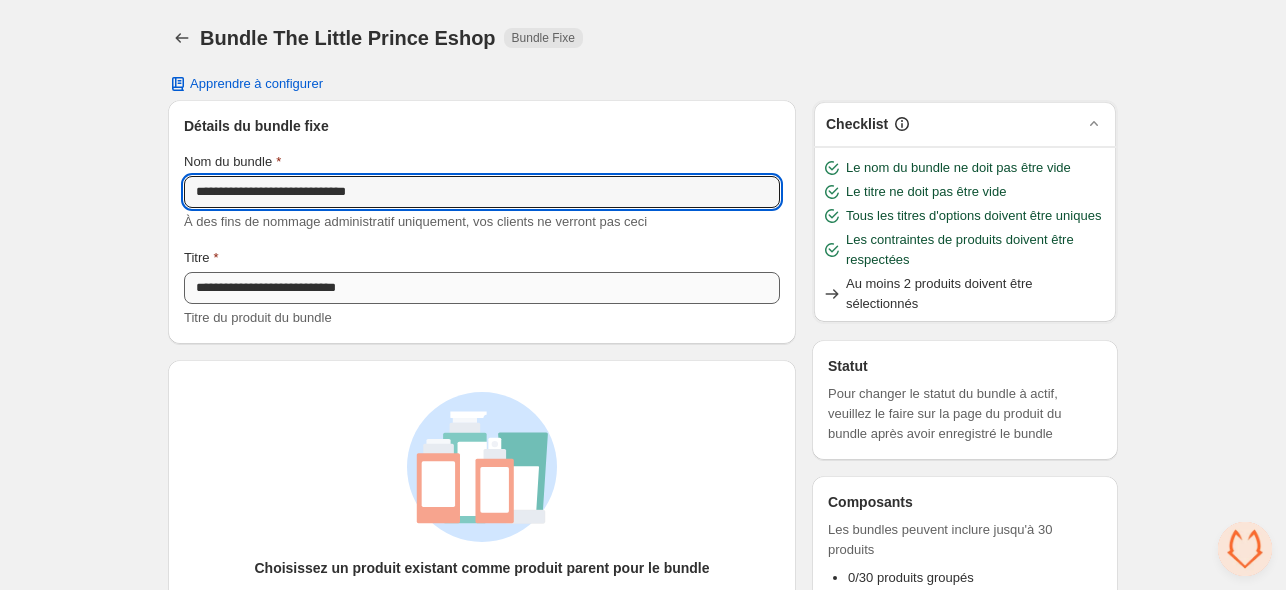 type on "**********" 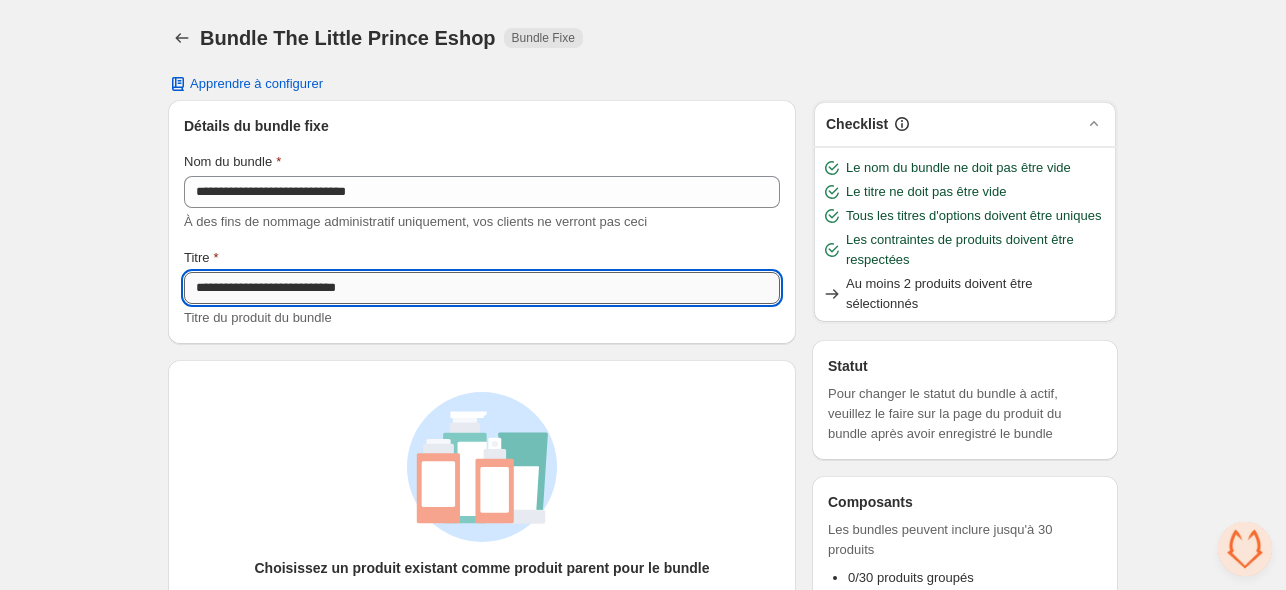 click on "**********" at bounding box center [482, 288] 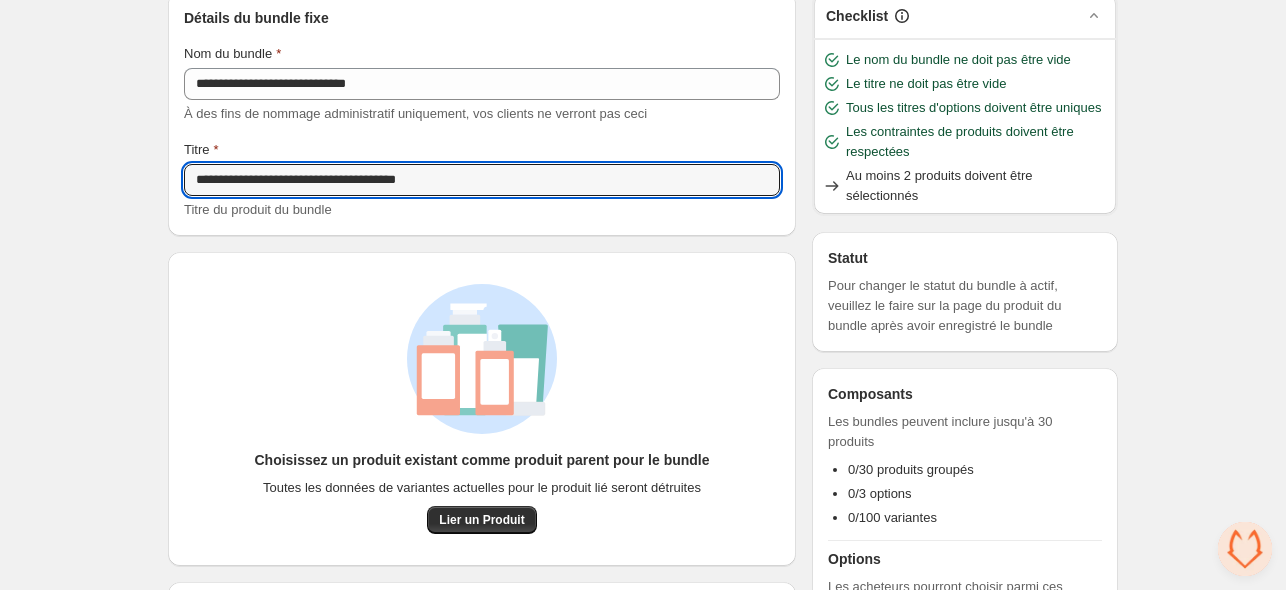scroll, scrollTop: 200, scrollLeft: 0, axis: vertical 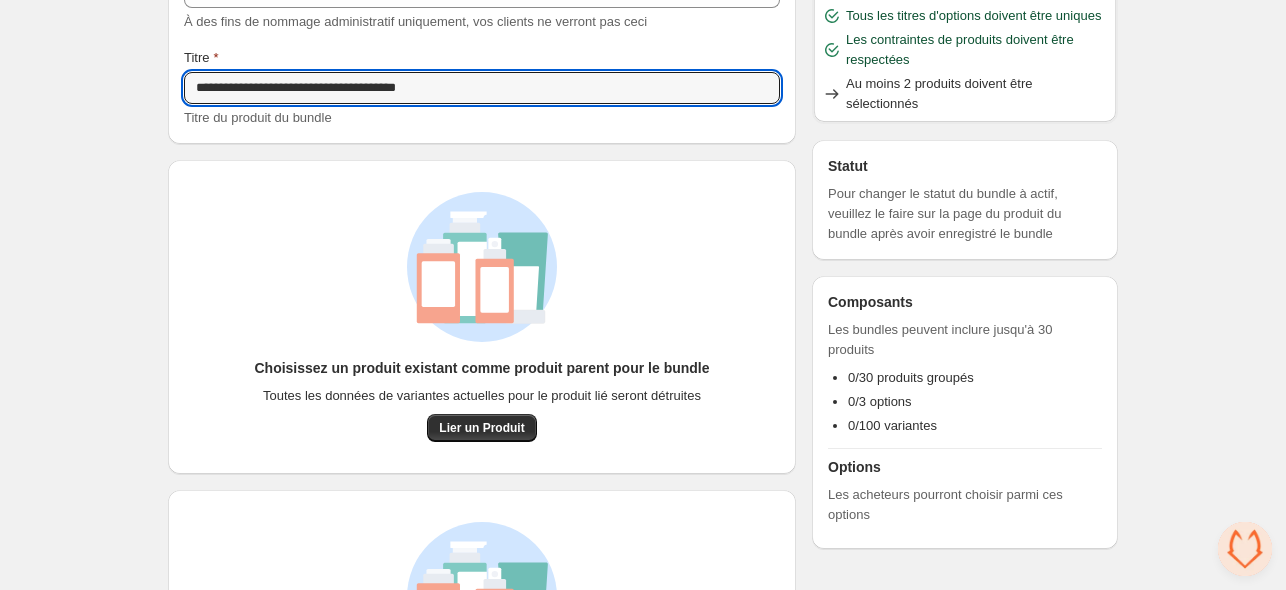 type on "**********" 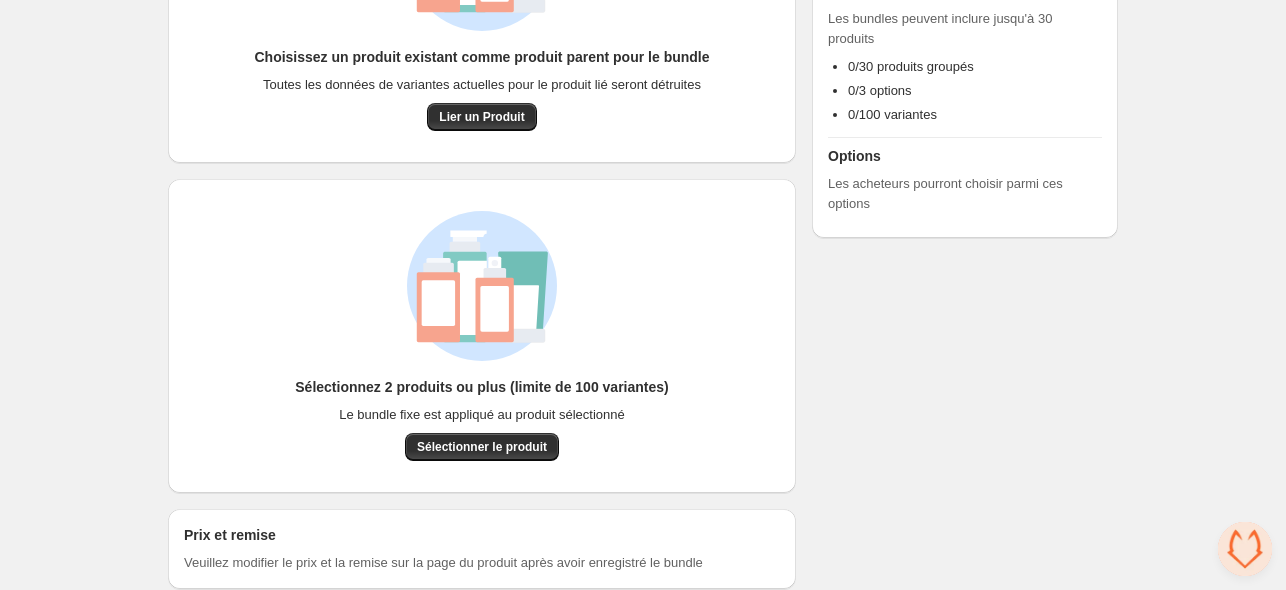 scroll, scrollTop: 542, scrollLeft: 0, axis: vertical 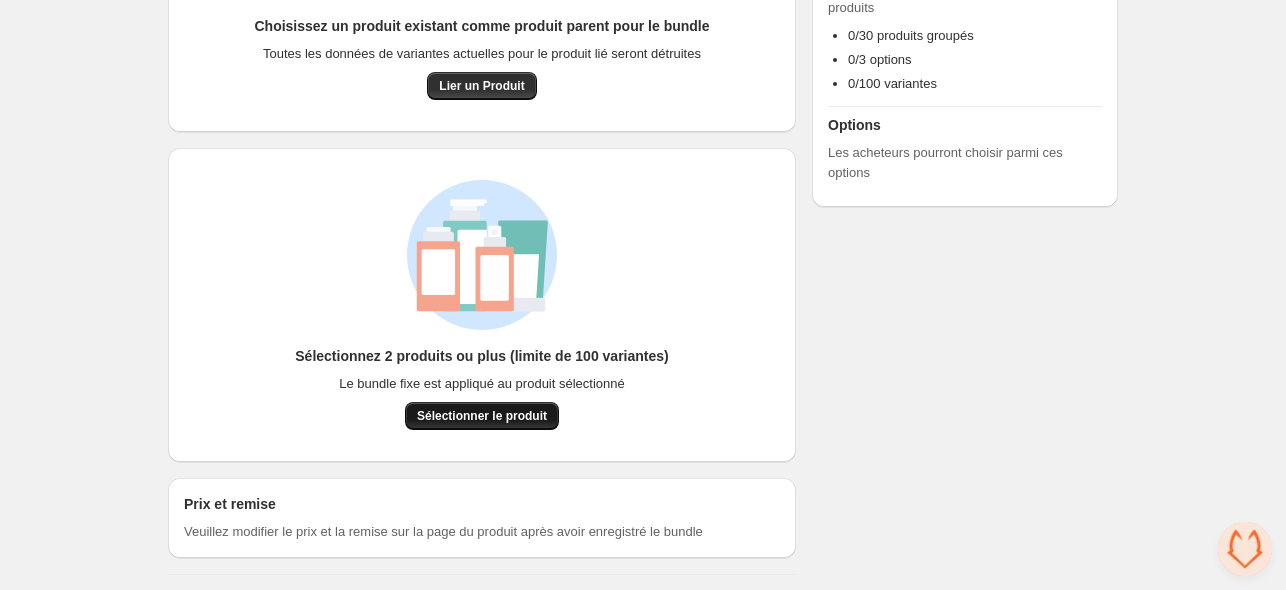 click on "Sélectionner le produit" at bounding box center [481, 86] 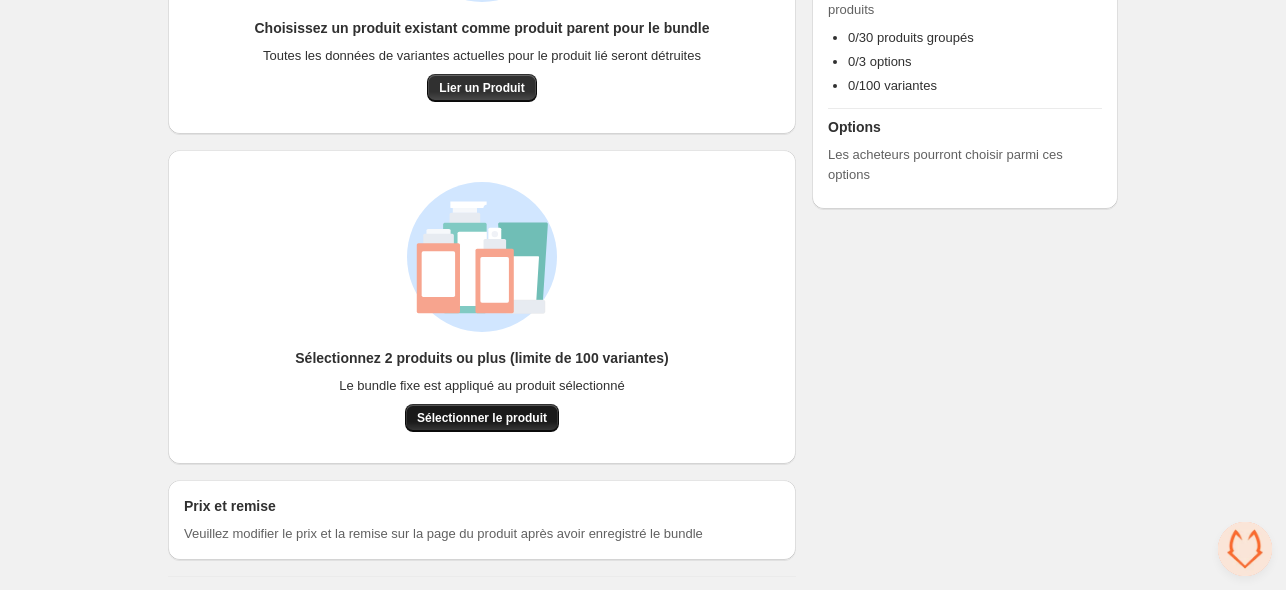 scroll, scrollTop: 542, scrollLeft: 0, axis: vertical 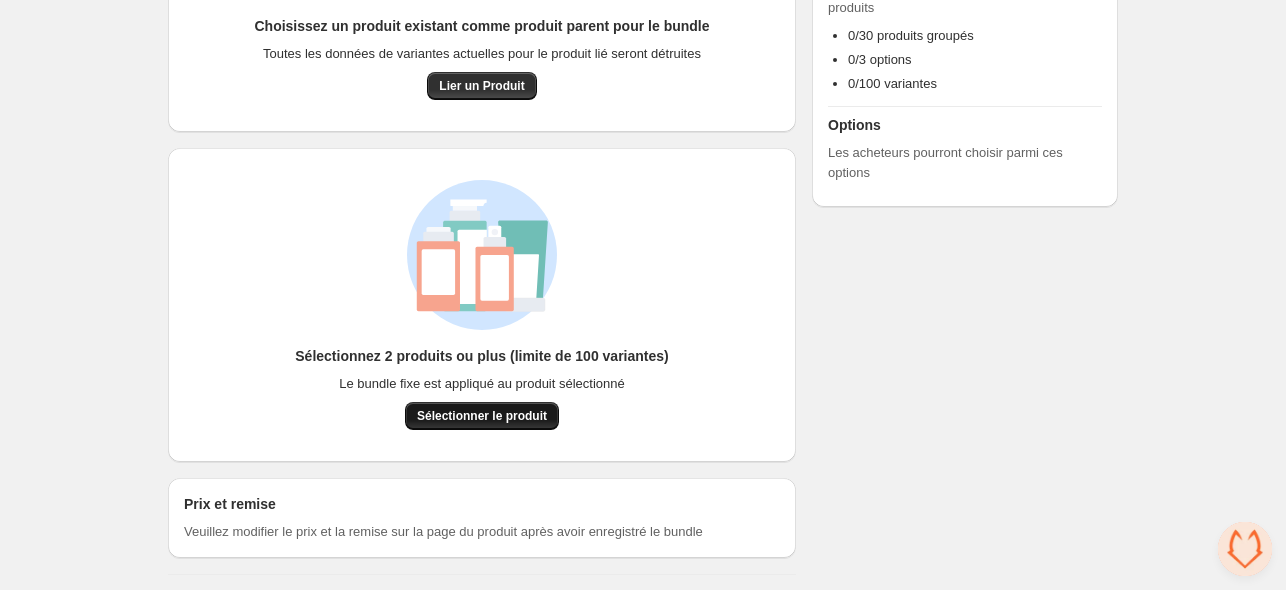 click on "Sélectionner le produit" at bounding box center [481, 86] 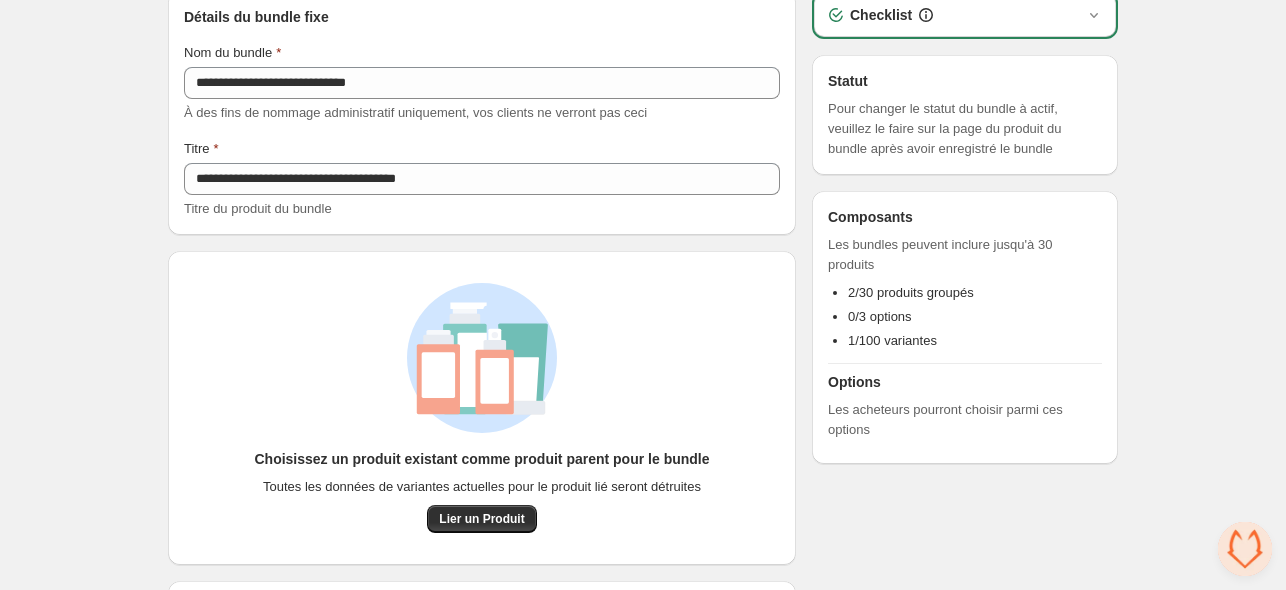 scroll, scrollTop: 0, scrollLeft: 0, axis: both 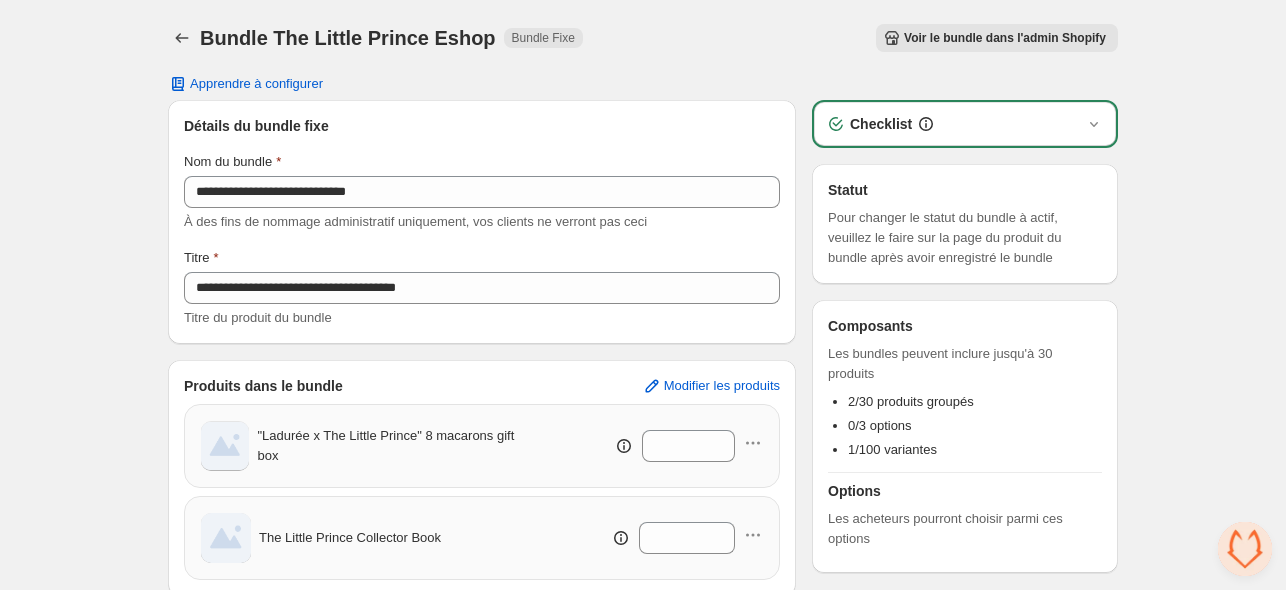 click on "Voir le bundle dans l'admin Shopify" at bounding box center [1005, 38] 